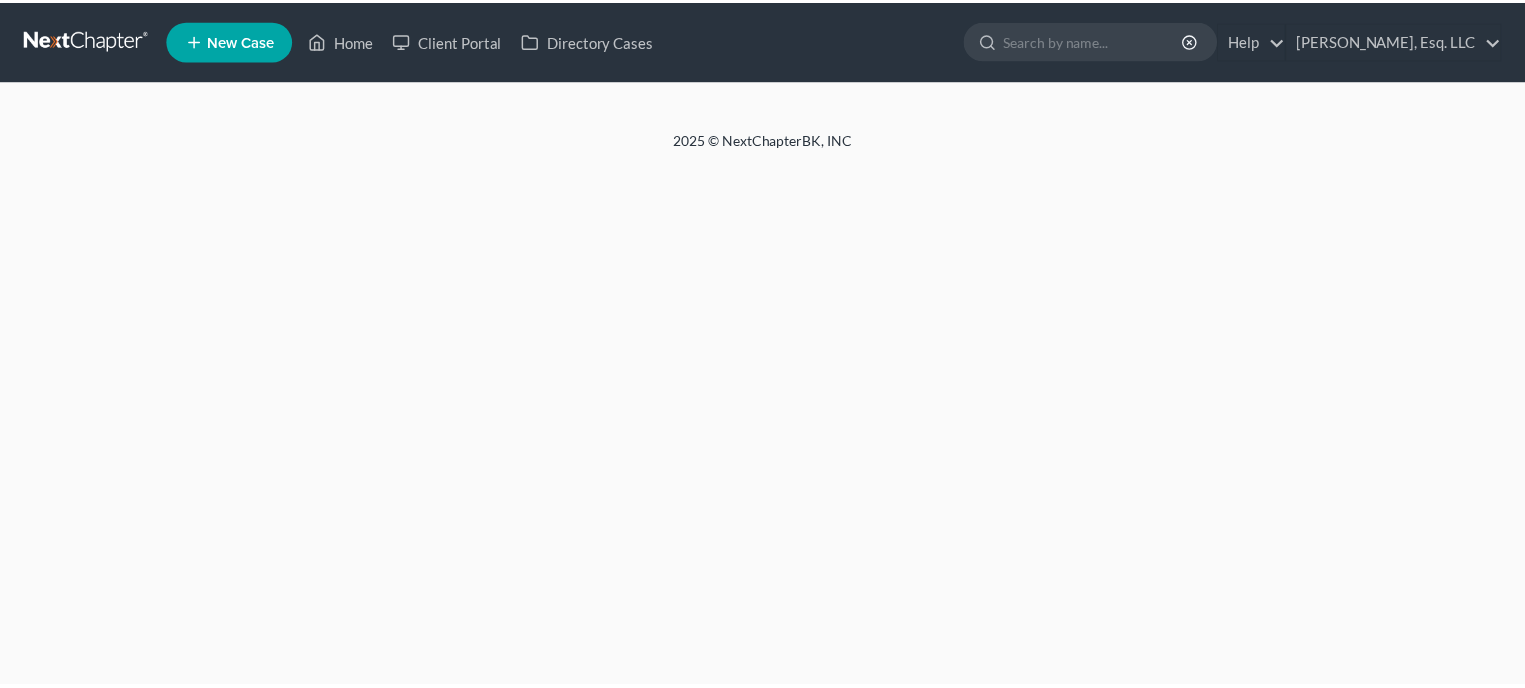 scroll, scrollTop: 0, scrollLeft: 0, axis: both 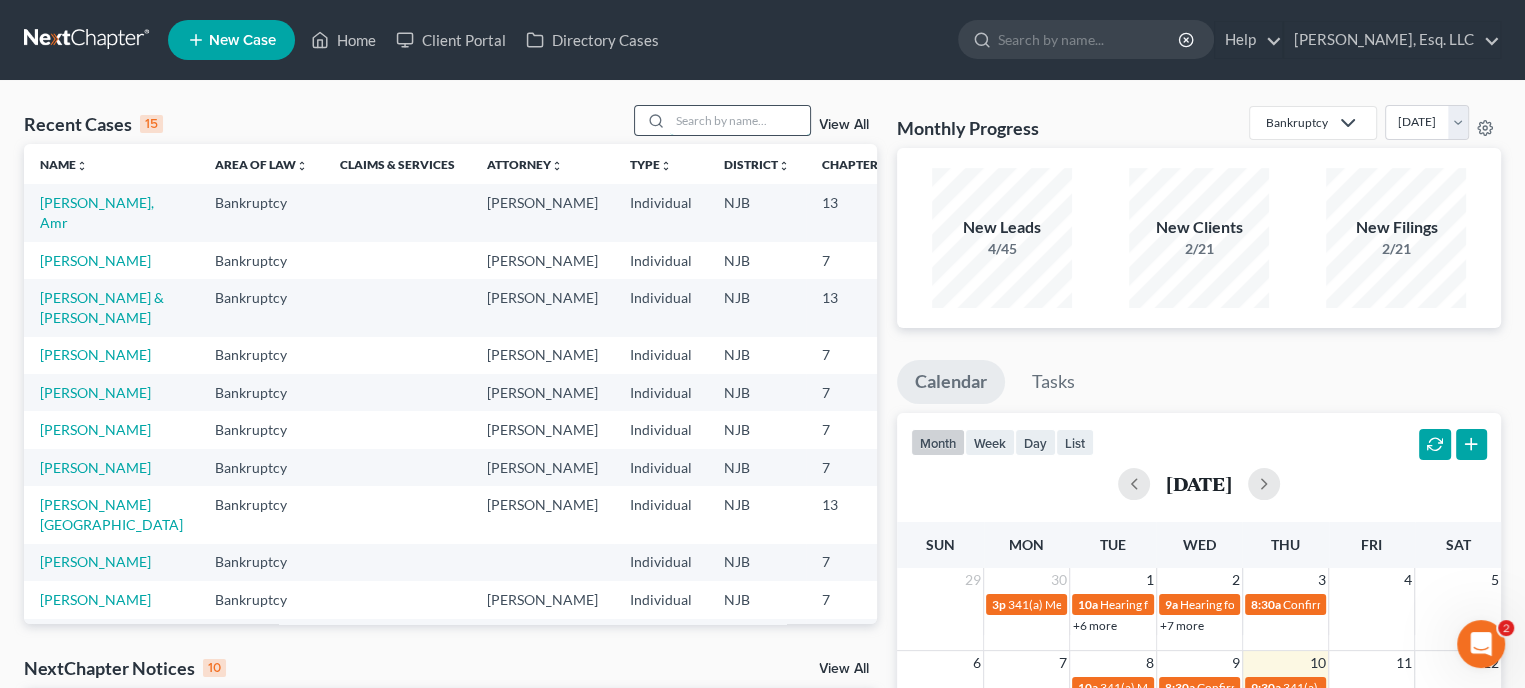 click at bounding box center (740, 120) 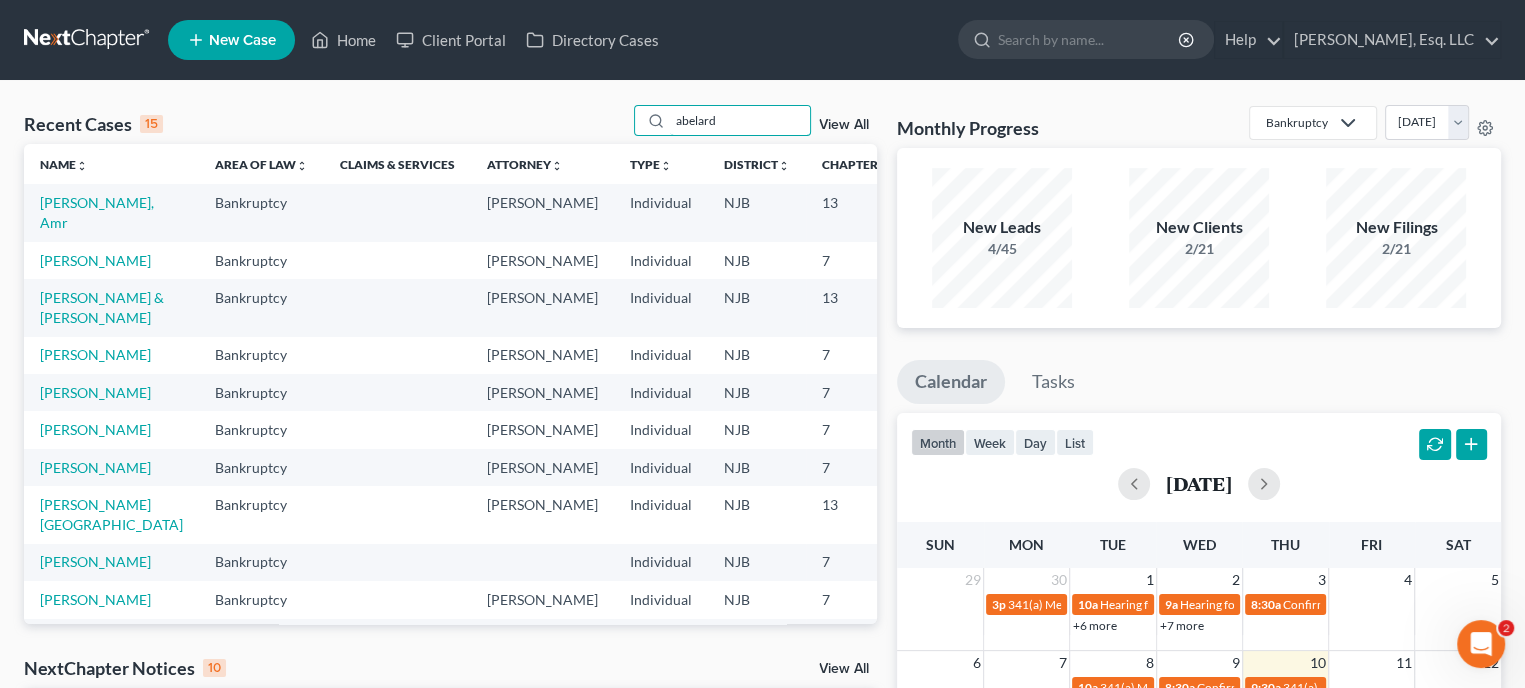 type on "abelard" 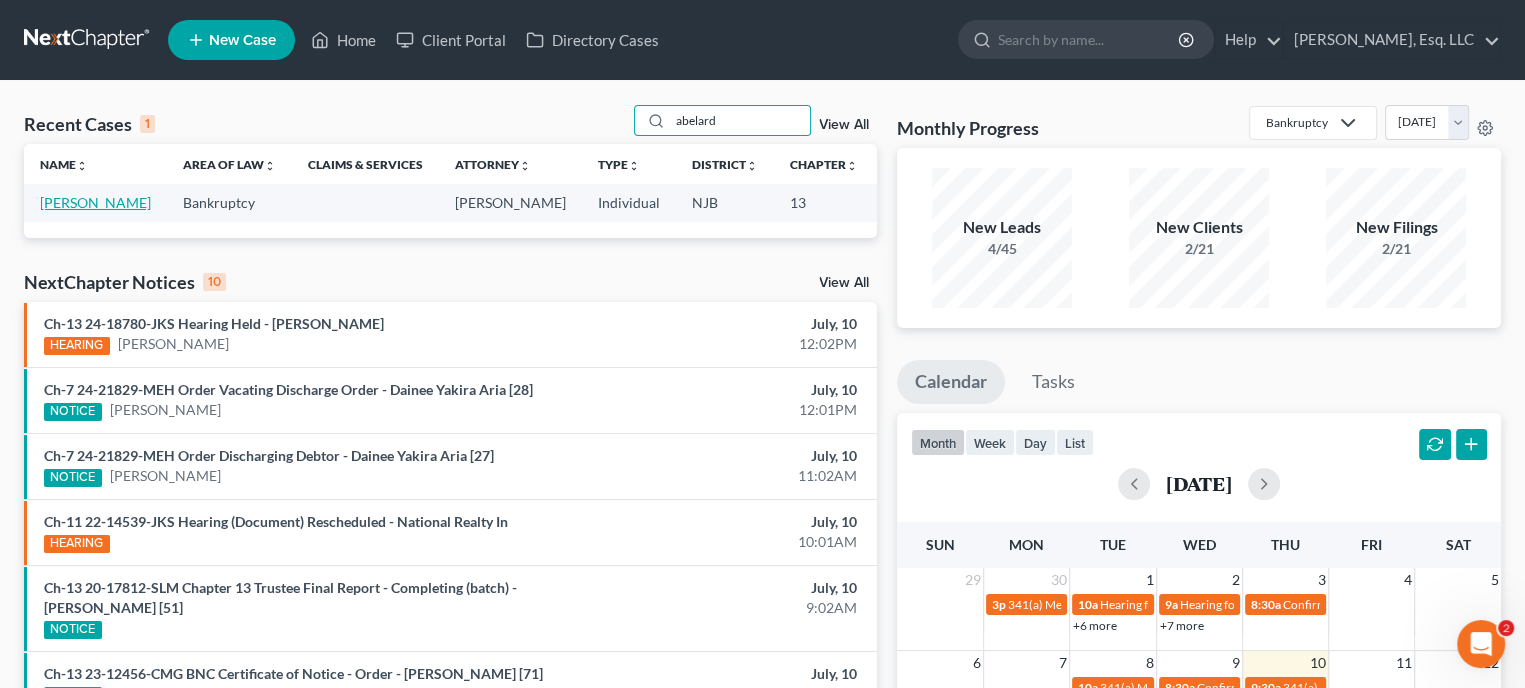 click on "Abelard, Cassandra" at bounding box center (95, 202) 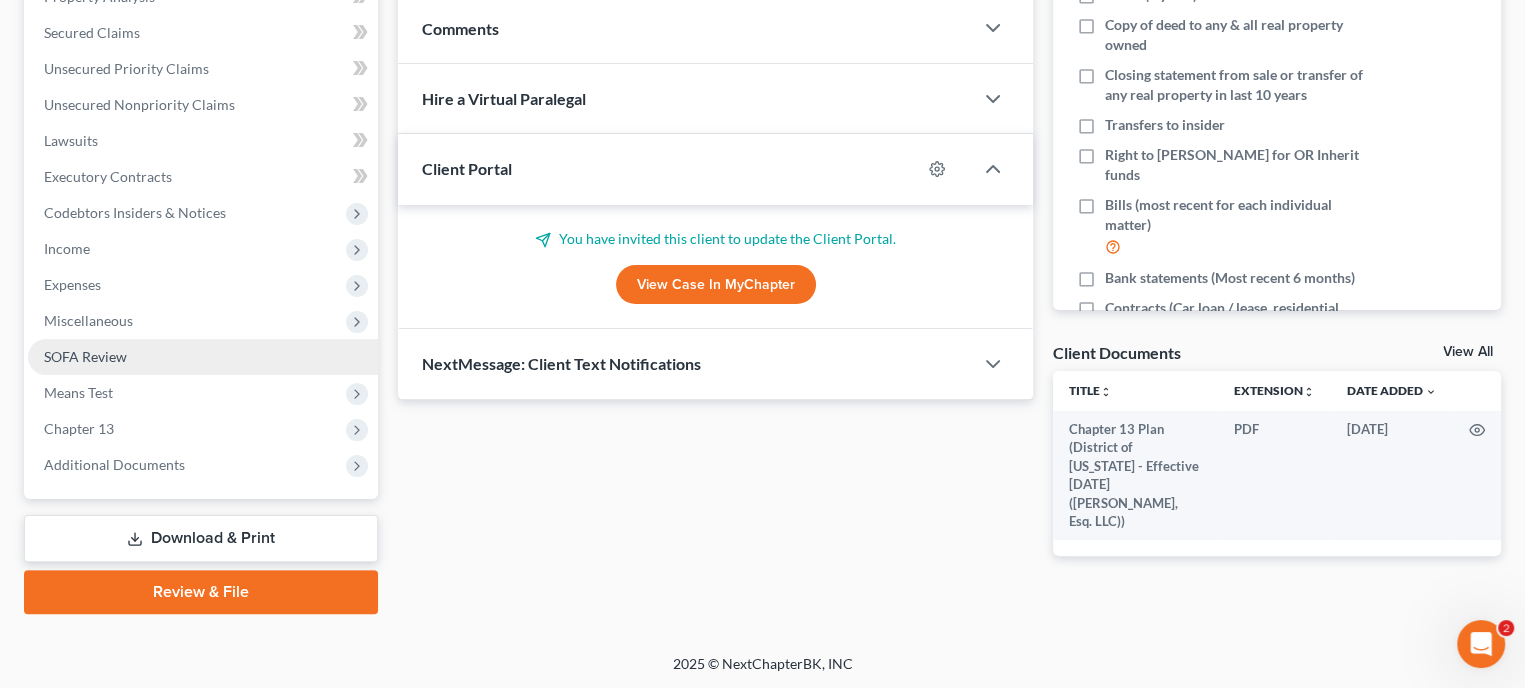scroll, scrollTop: 109, scrollLeft: 0, axis: vertical 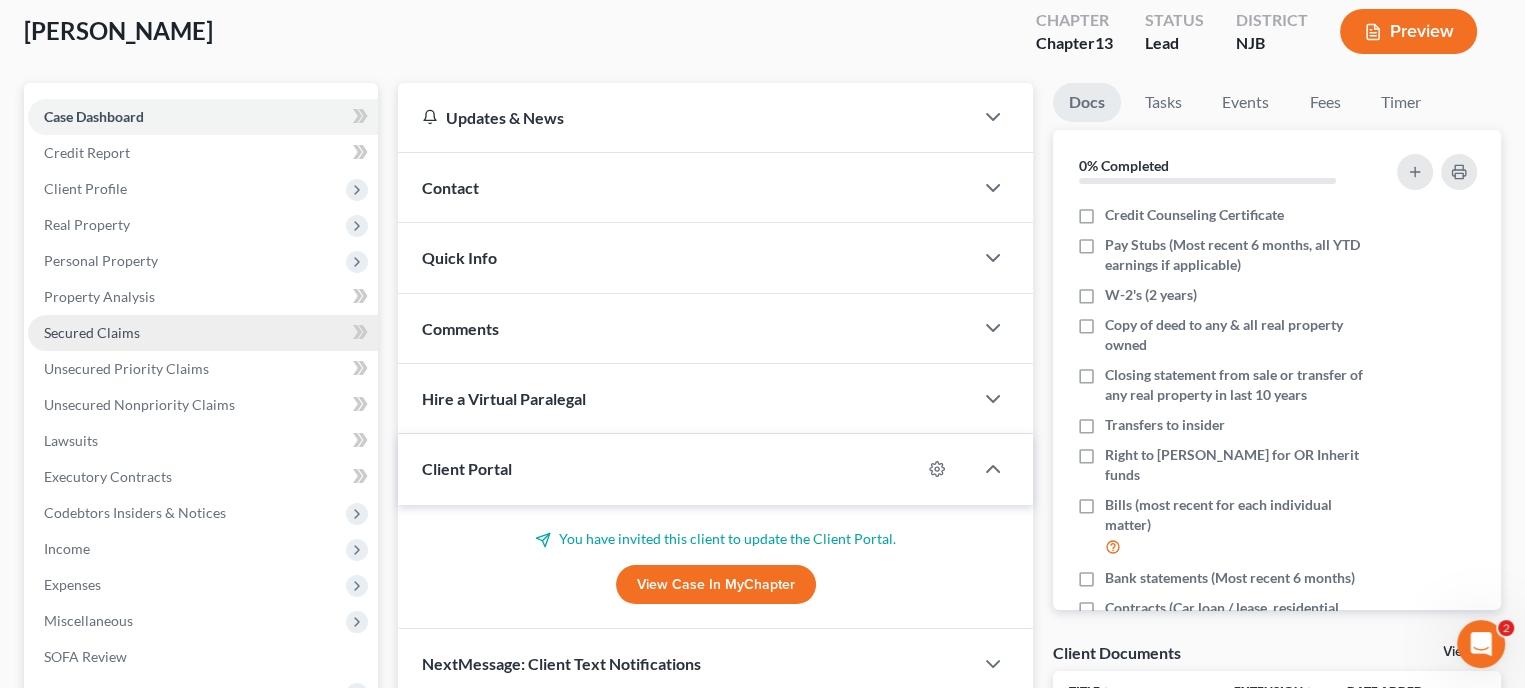 click on "Secured Claims" at bounding box center (92, 332) 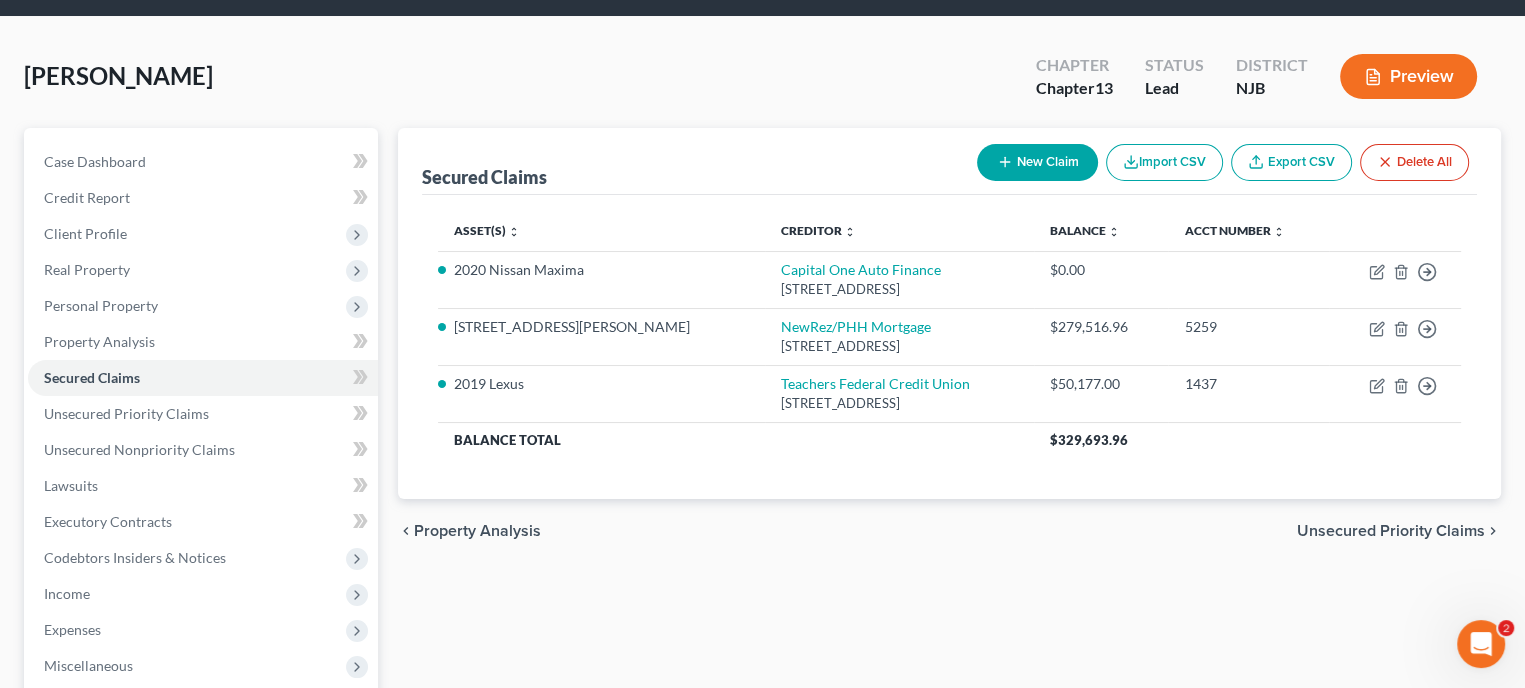 scroll, scrollTop: 100, scrollLeft: 0, axis: vertical 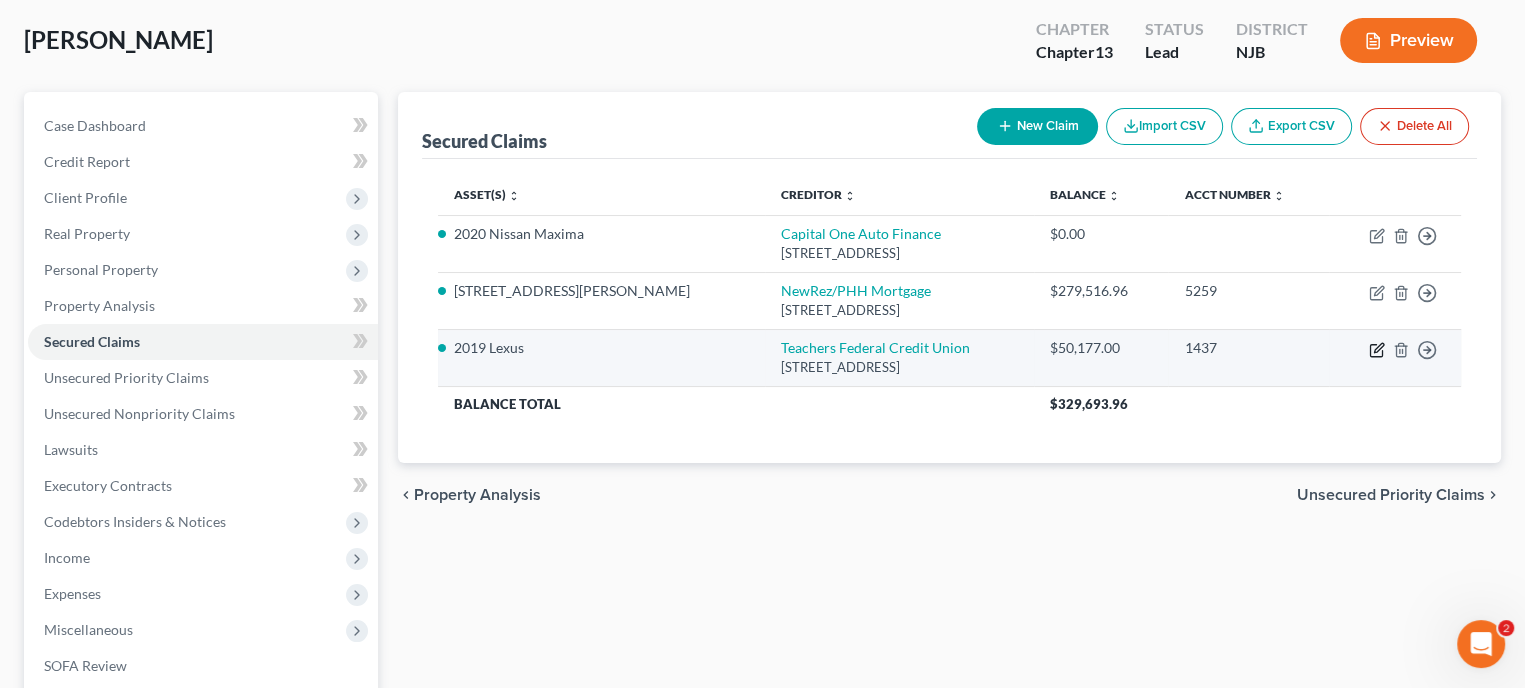 click 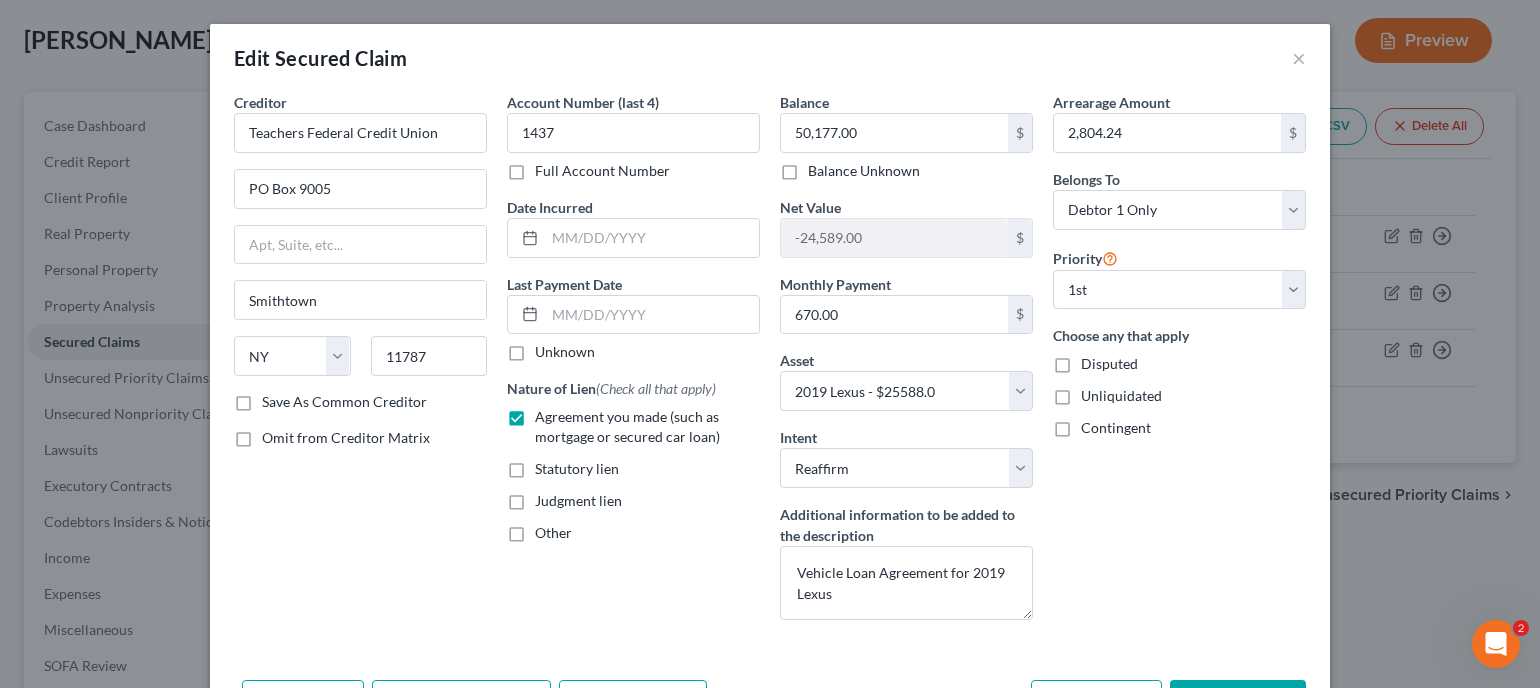 click on "Creditor *    Teachers Federal Credit Union                      PO Box 9005 Smithtown State AL AK AR AZ CA CO CT DE DC FL GA GU HI ID IL IN IA KS KY LA ME MD MA MI MN MS MO MT NC ND NE NV NH NJ NM NY OH OK OR PA PR RI SC SD TN TX UT VI VA VT WA WV WI WY 11787 Save As Common Creditor Omit from Creditor Matrix" at bounding box center [360, 364] 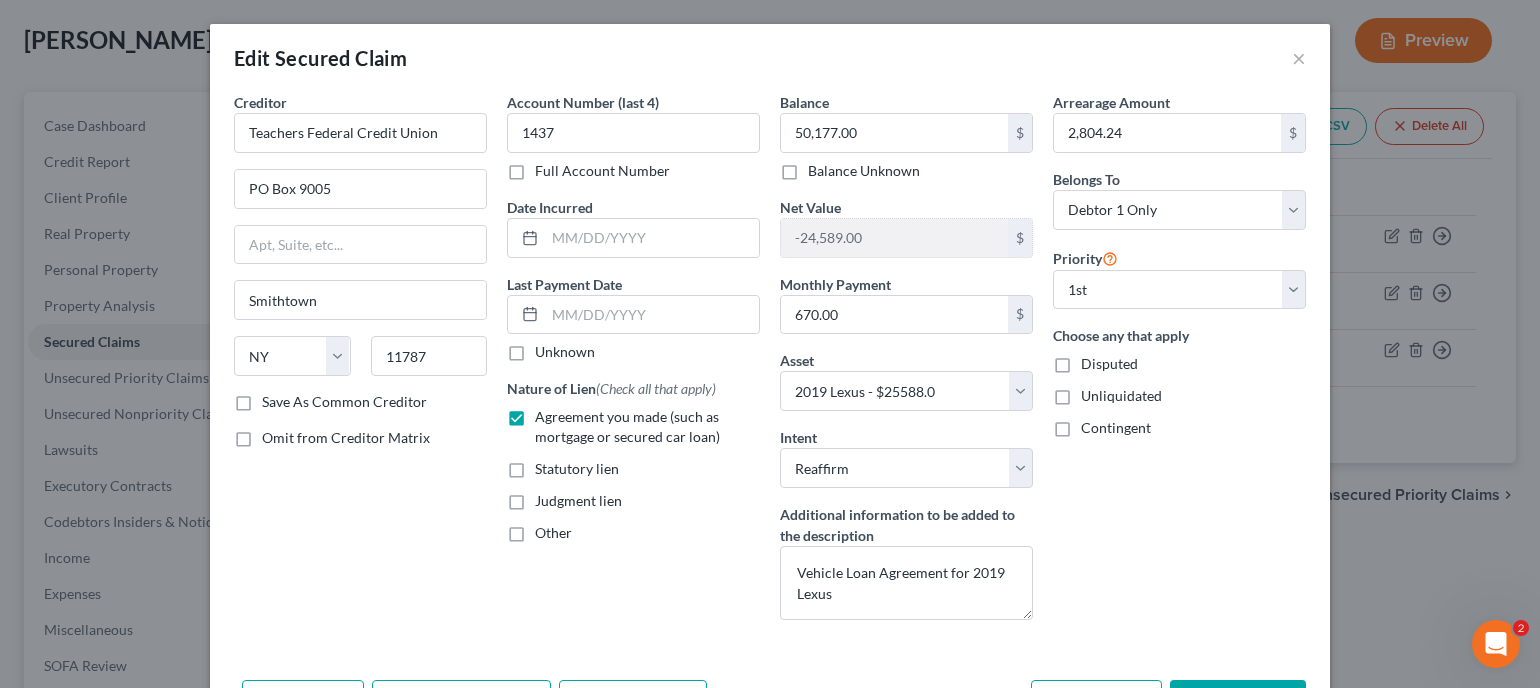click on "Arrearage Amount 2,804.24 $
Belongs To
*
Select Debtor 1 Only Debtor 2 Only Debtor 1 And Debtor 2 Only At Least One Of The Debtors And Another Community Property Priority  Select 1st 2nd 3rd 4th 5th 6th 7th 8th 9th 10th 11th 12th 13th 14th 15th 16th 17th 18th 19th 20th 21th 22th 23th 24th 25th 26th 27th 28th 29th 30th Choose any that apply Disputed Unliquidated Contingent" at bounding box center (1179, 364) 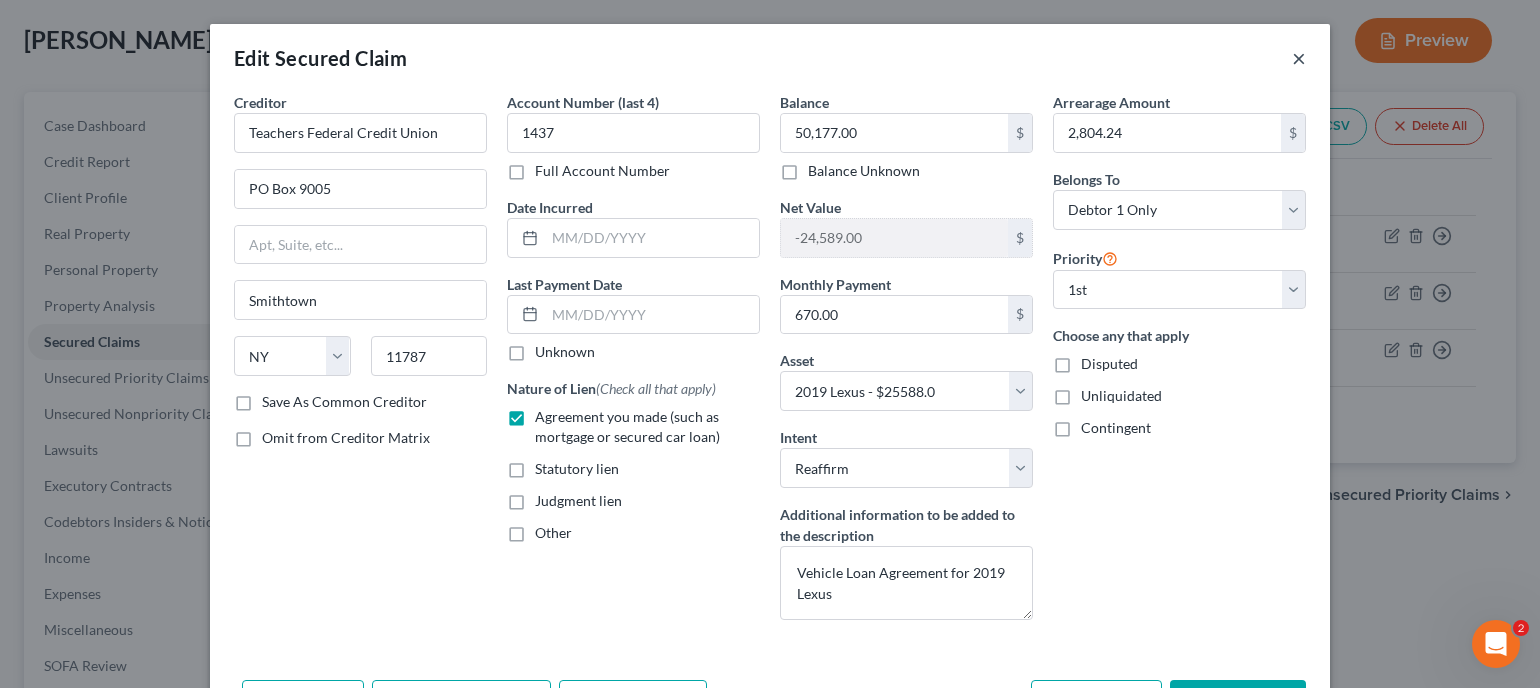 drag, startPoint x: 1298, startPoint y: 57, endPoint x: 1288, endPoint y: 68, distance: 14.866069 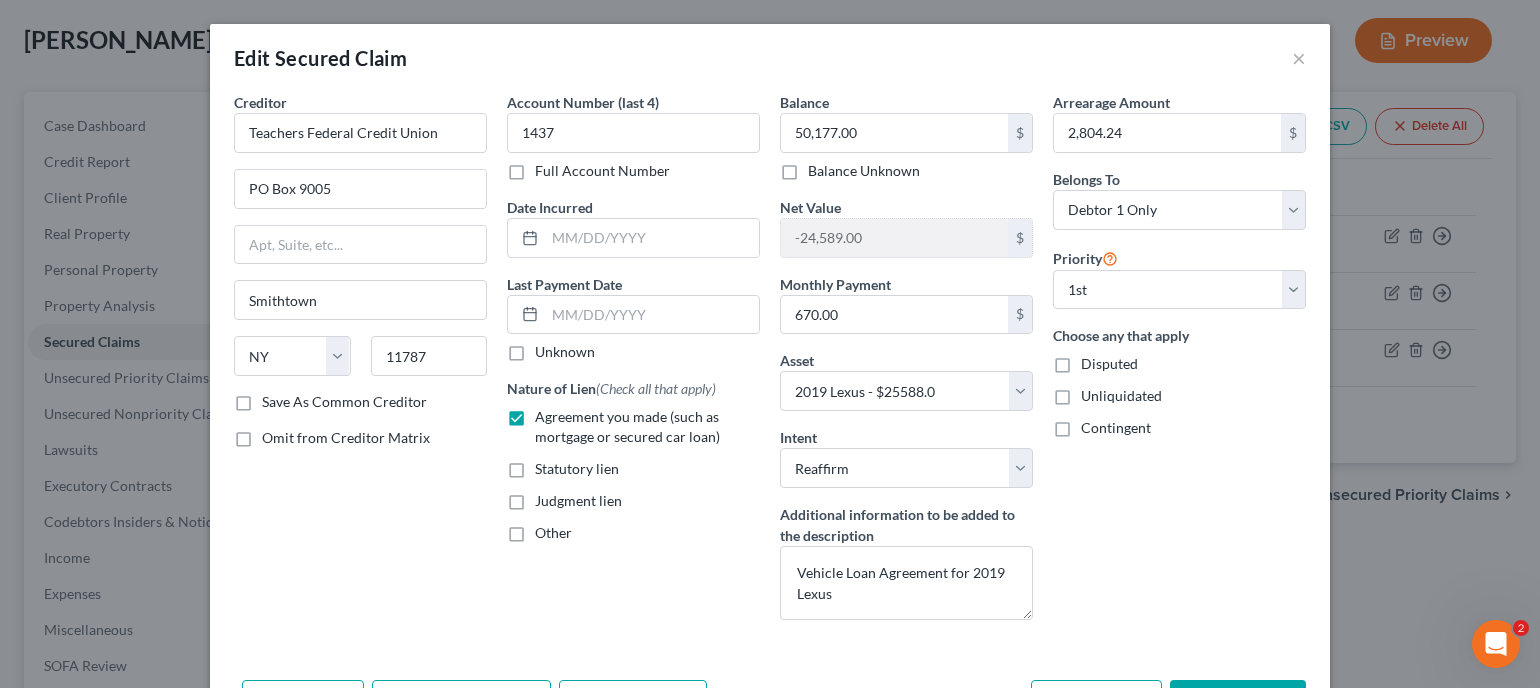 click on "Edit Secured Claim  ×" at bounding box center (770, 58) 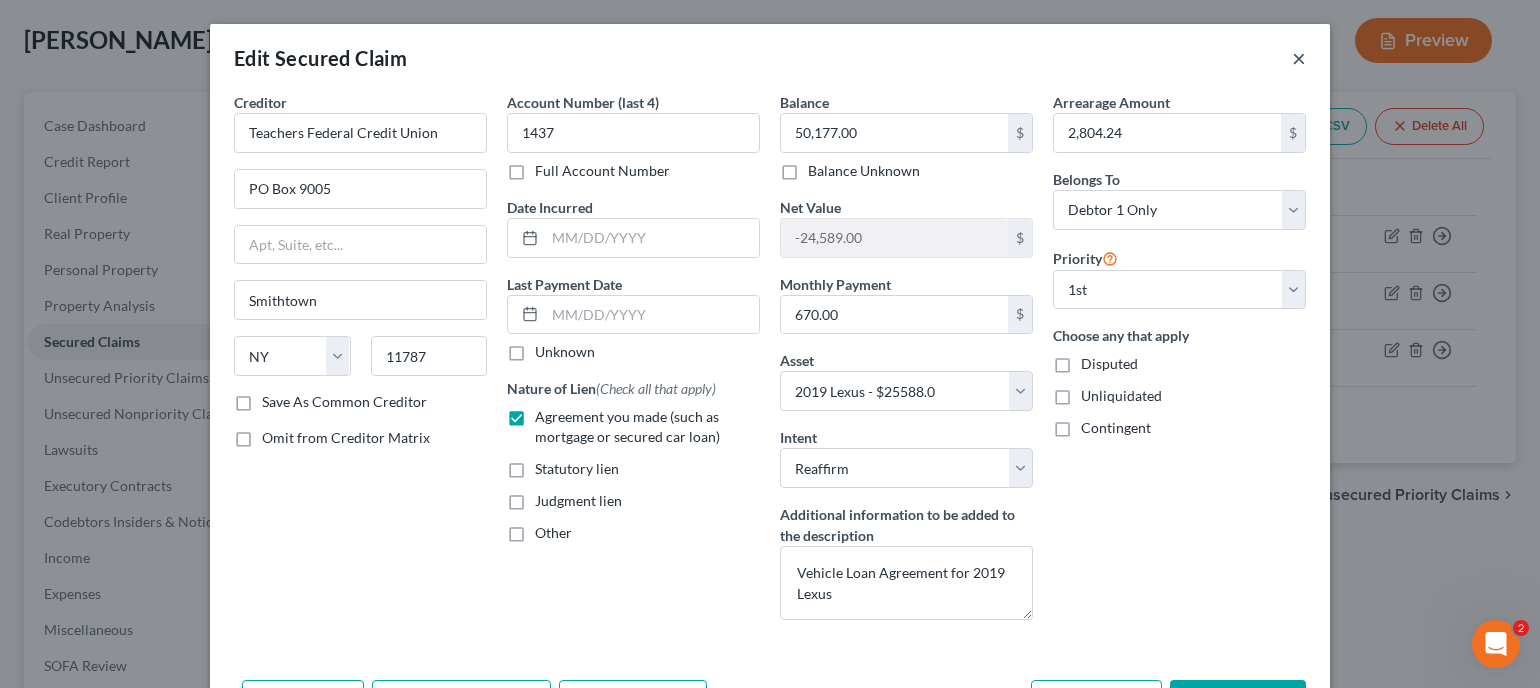 click on "×" at bounding box center [1299, 58] 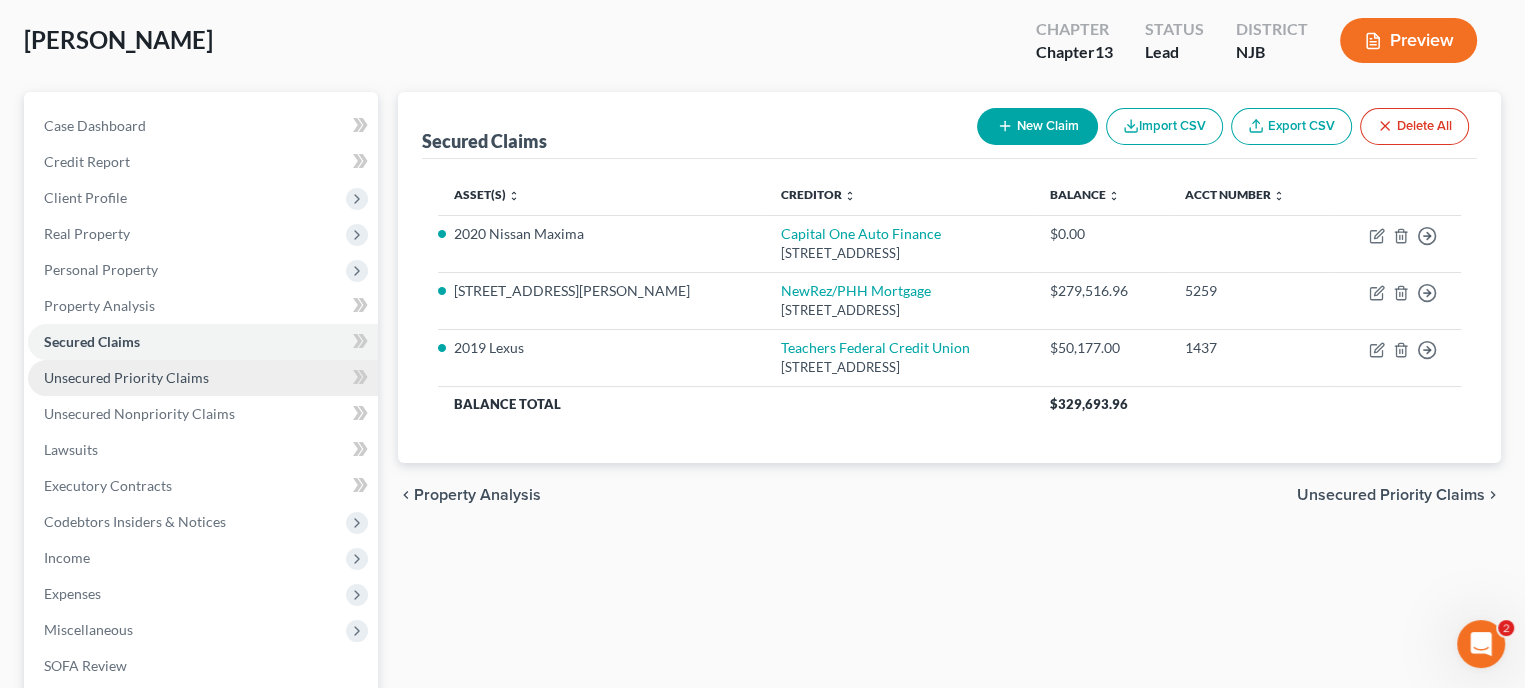 click on "Unsecured Priority Claims" at bounding box center [203, 378] 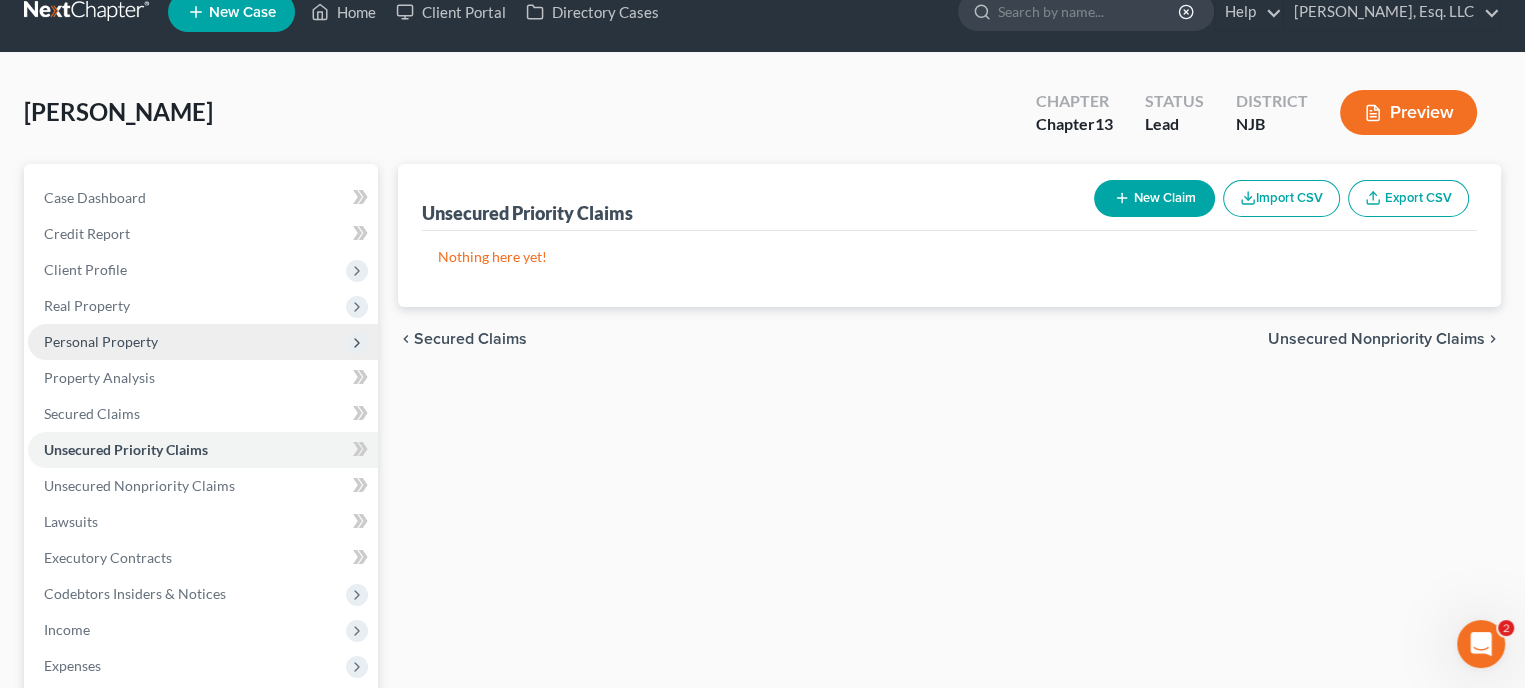 scroll, scrollTop: 0, scrollLeft: 0, axis: both 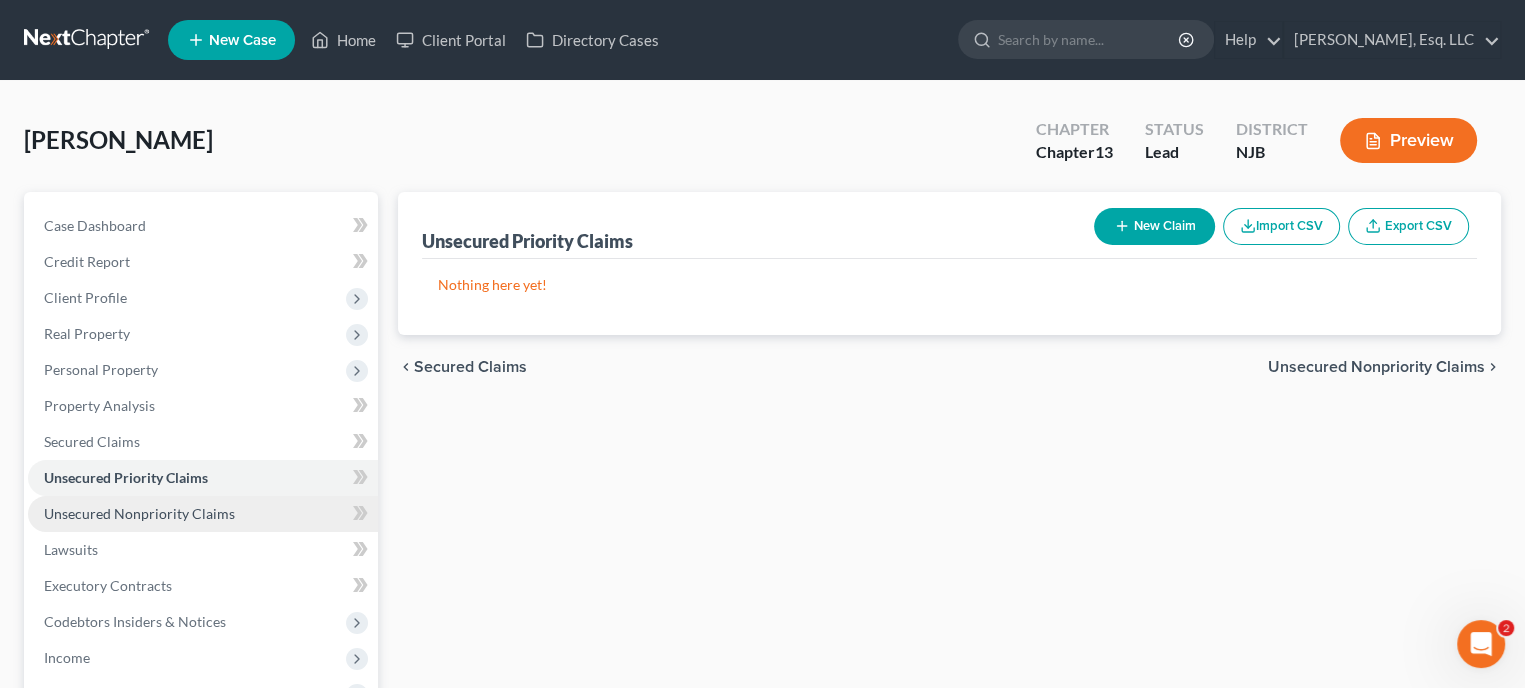click on "Unsecured Nonpriority Claims" at bounding box center (139, 513) 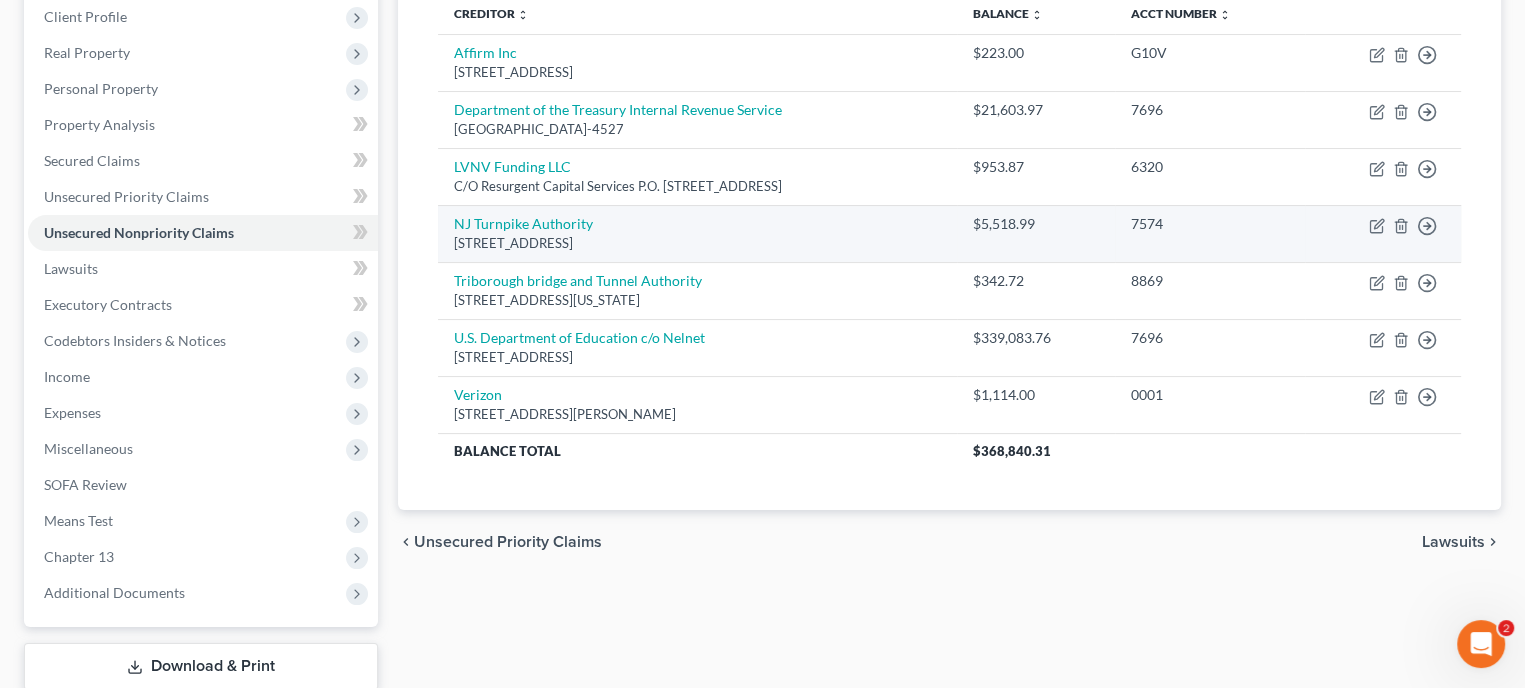 scroll, scrollTop: 400, scrollLeft: 0, axis: vertical 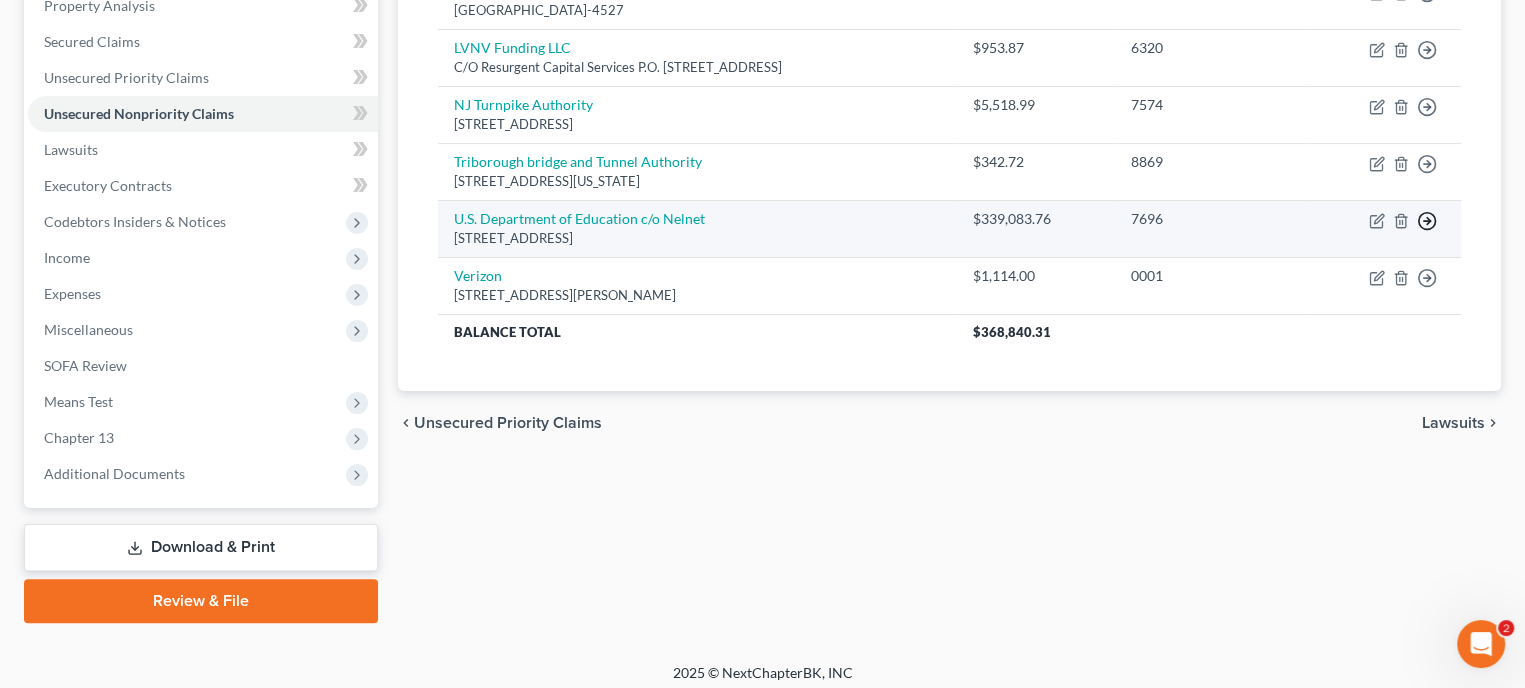 click 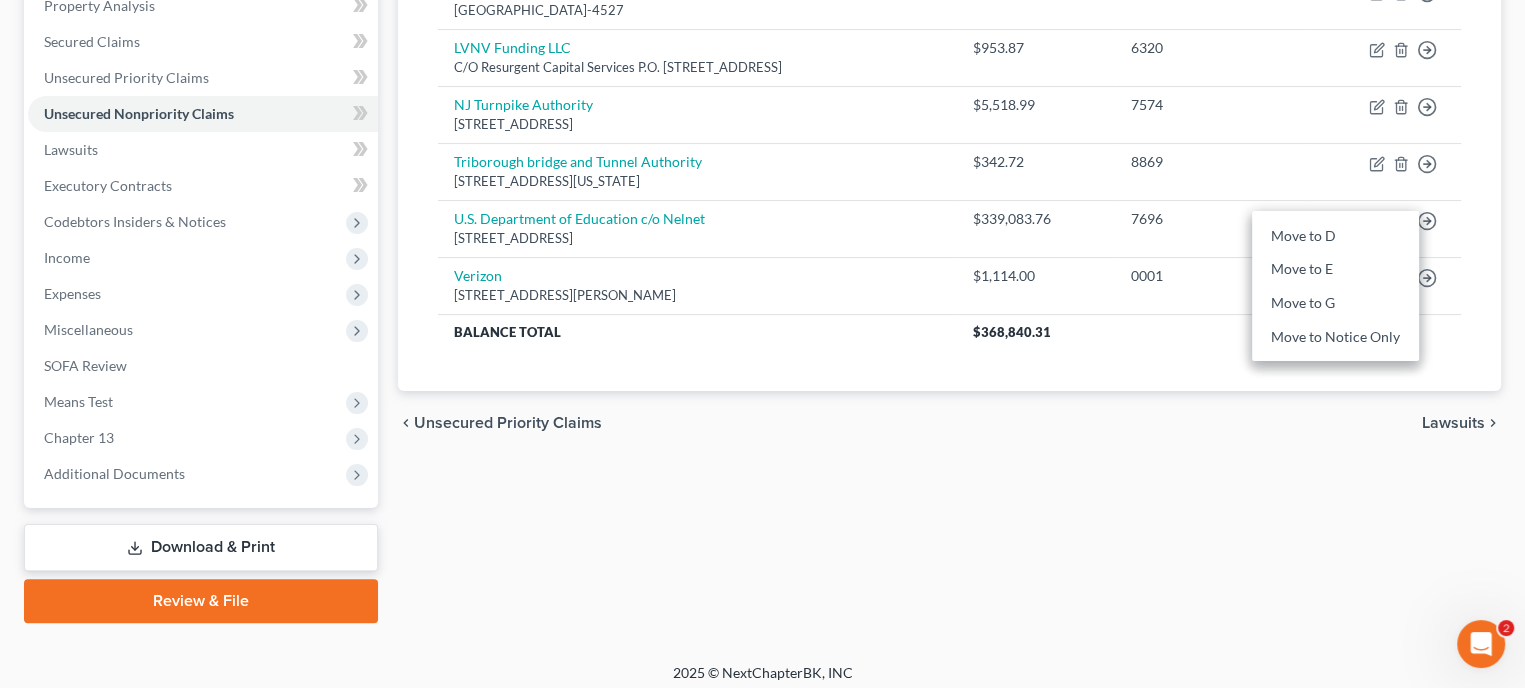 click on "Unsecured Nonpriority Claims New Claim
Import CSV
Export CSV Delete All
Creditor  expand_more   expand_less   unfold_more Balance  expand_more   expand_less   unfold_more Acct Number  expand_more   expand_less   unfold_more Affirm Inc 633 Folsom St Fl 7, San Francisco, CA 94107 $223.00 G10V Move to D Move to E Move to G Move to Notice Only Department of the Treasury Internal Revenue Service PO Box 804527, Cincinnati, OH 45280-4527 $21,603.97 7696 Move to D Move to E Move to G Move to Notice Only LVNV Funding LLC C/O Resurgent Capital Services P.O. Box 10587, Greenville, SC 29603 $953.87 6320 Move to D Move to E Move to G Move to Notice Only NJ Turnpike Authority 1 Turnpike Plaza PO Box 5042, Woodbridge, NJ 07095 $5,518.99 7574 Move to D Move to E Move to G Move to Notice Only Triborough bridge and Tunnel Authority 2 Broadway 24h Floor, New York, NJ 10004 $342.72 8869 Move to D Move to E Move to G Move to Notice Only U.S. Department of Education c/o Nelnet 121 South 13th St., Lincoln, NE 68508" at bounding box center [949, 207] 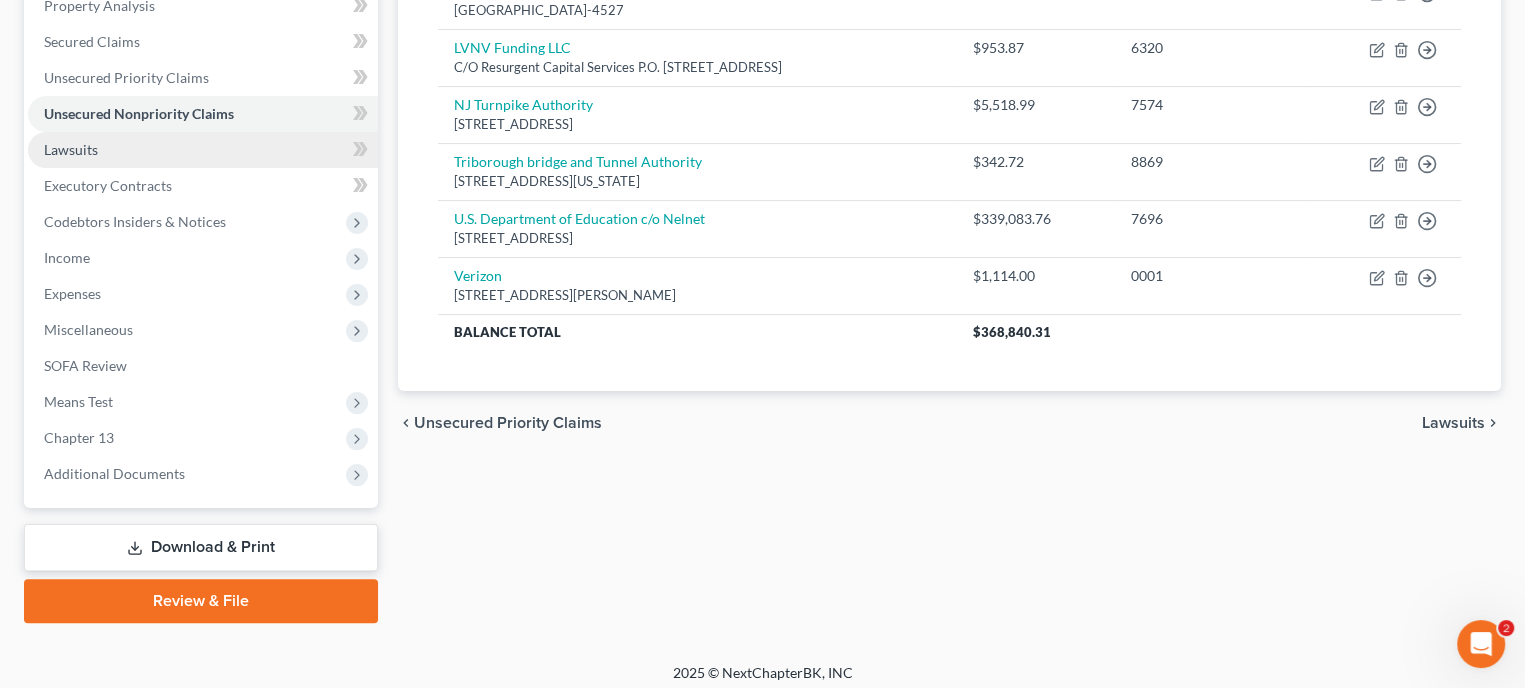 click on "Lawsuits" at bounding box center [71, 149] 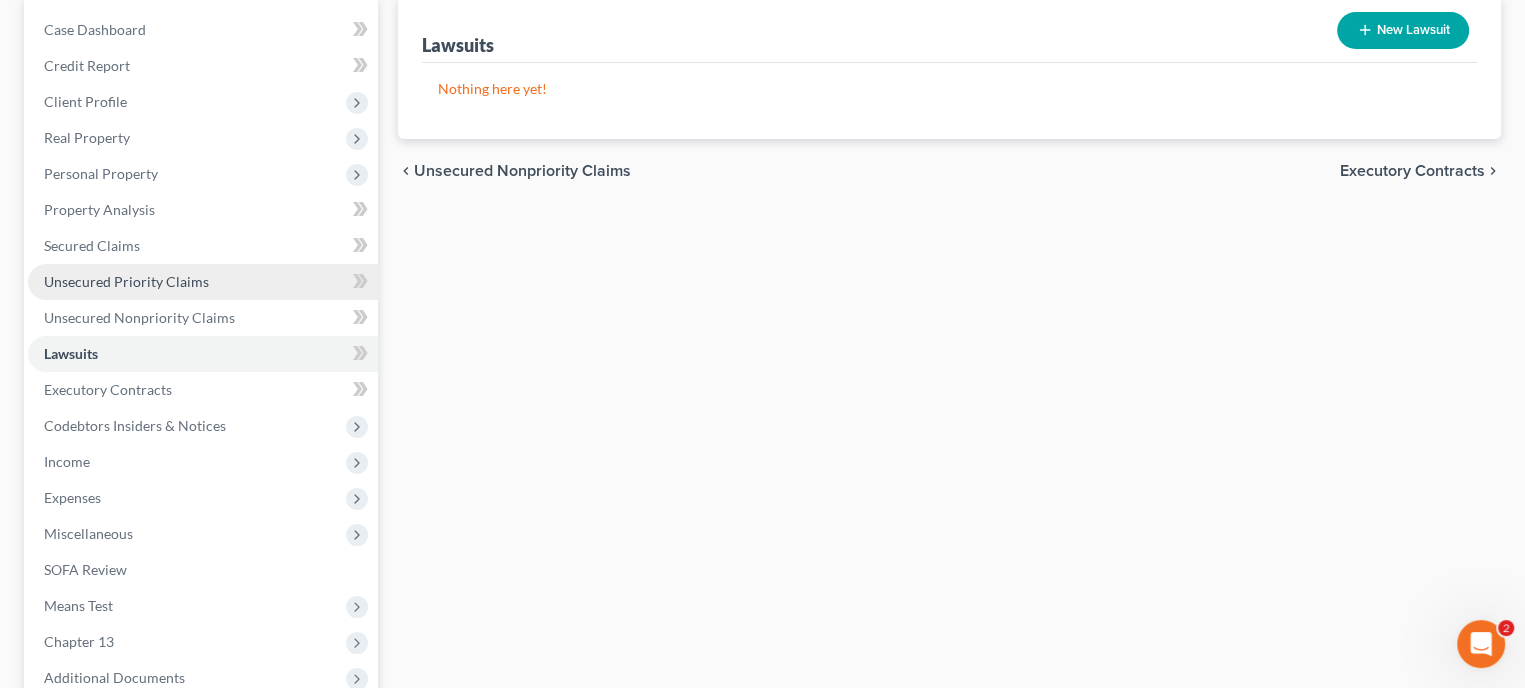 scroll, scrollTop: 200, scrollLeft: 0, axis: vertical 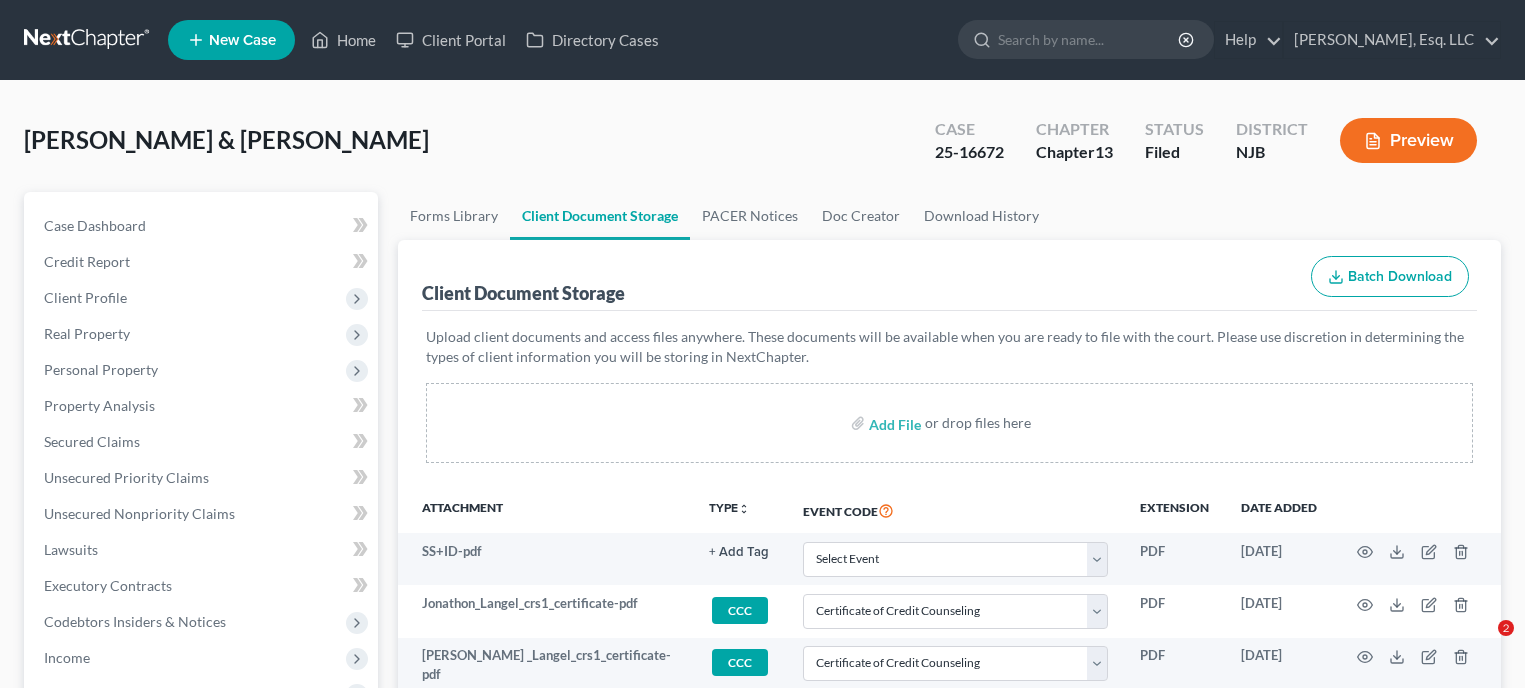 select on "9" 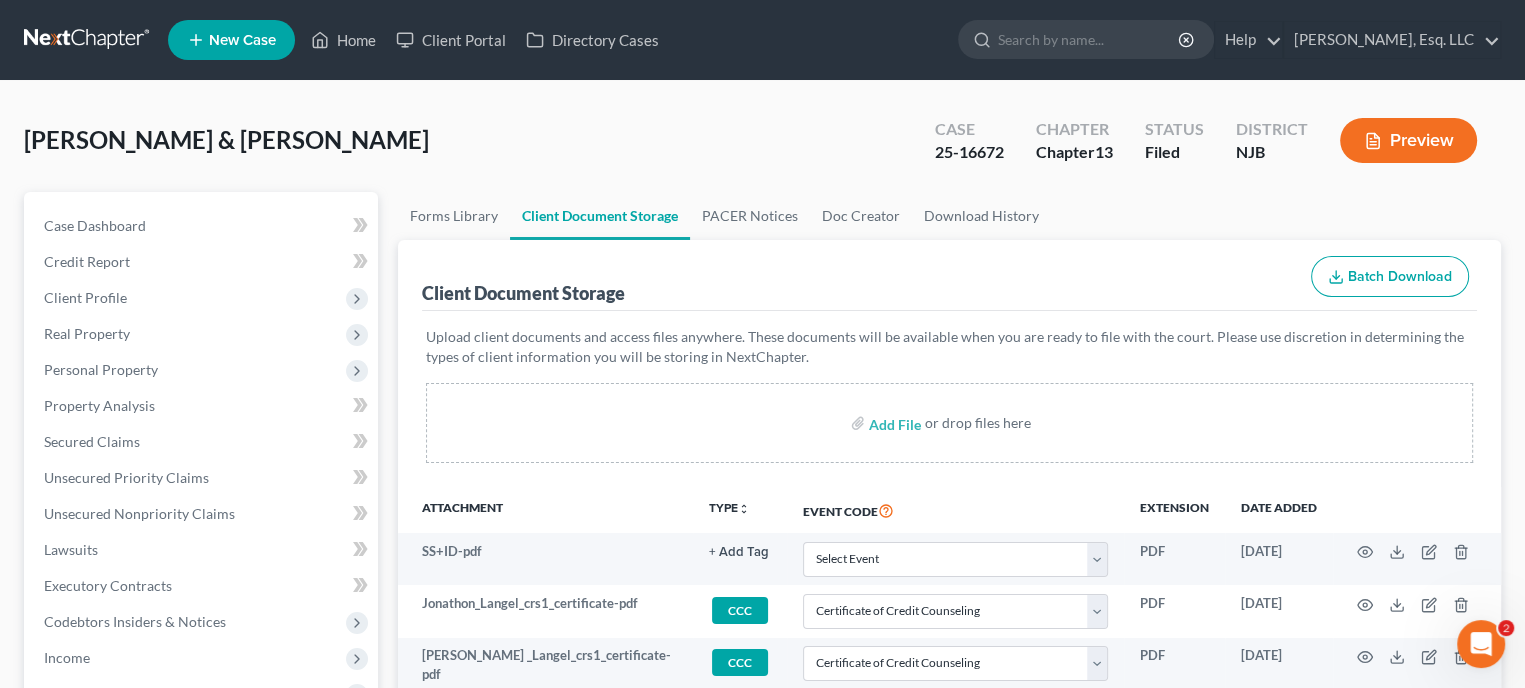 scroll, scrollTop: 0, scrollLeft: 0, axis: both 